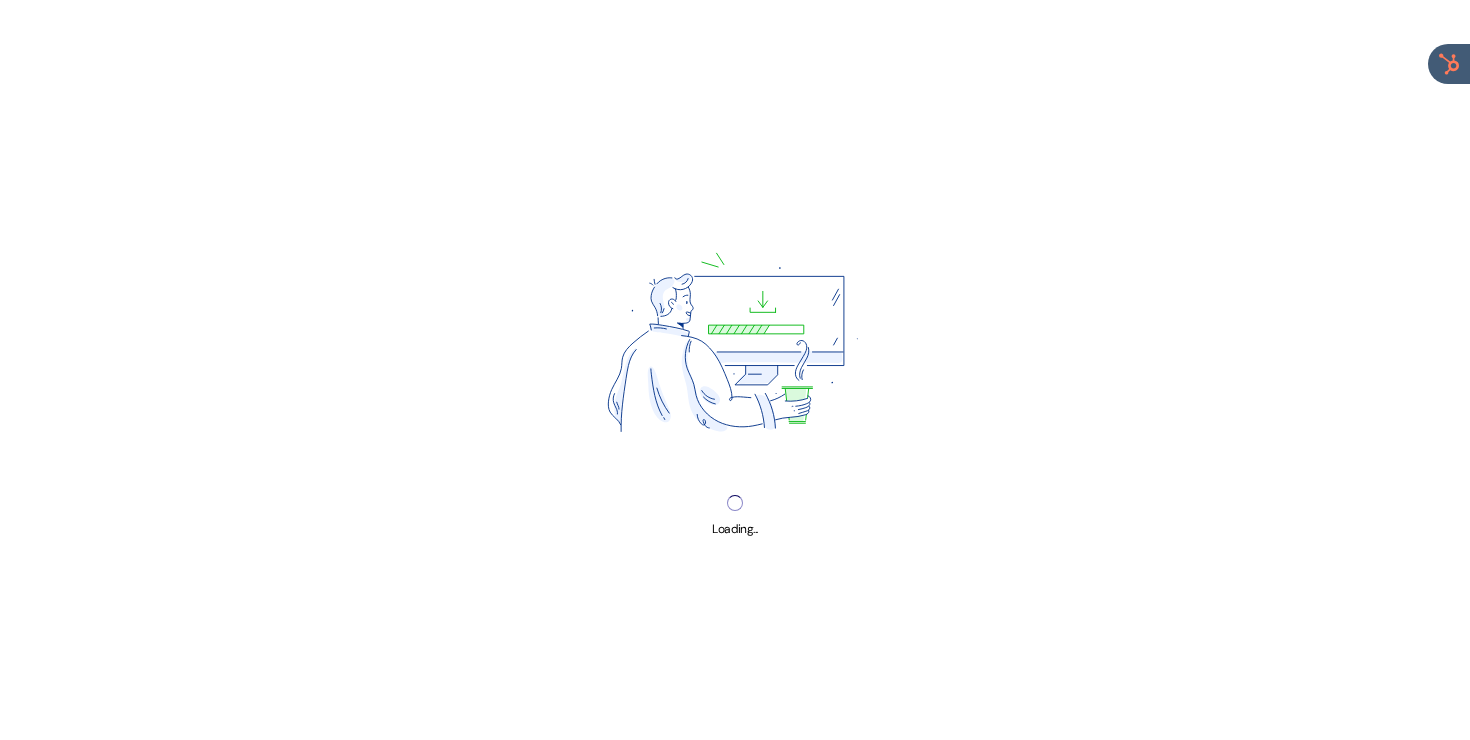 scroll, scrollTop: 0, scrollLeft: 0, axis: both 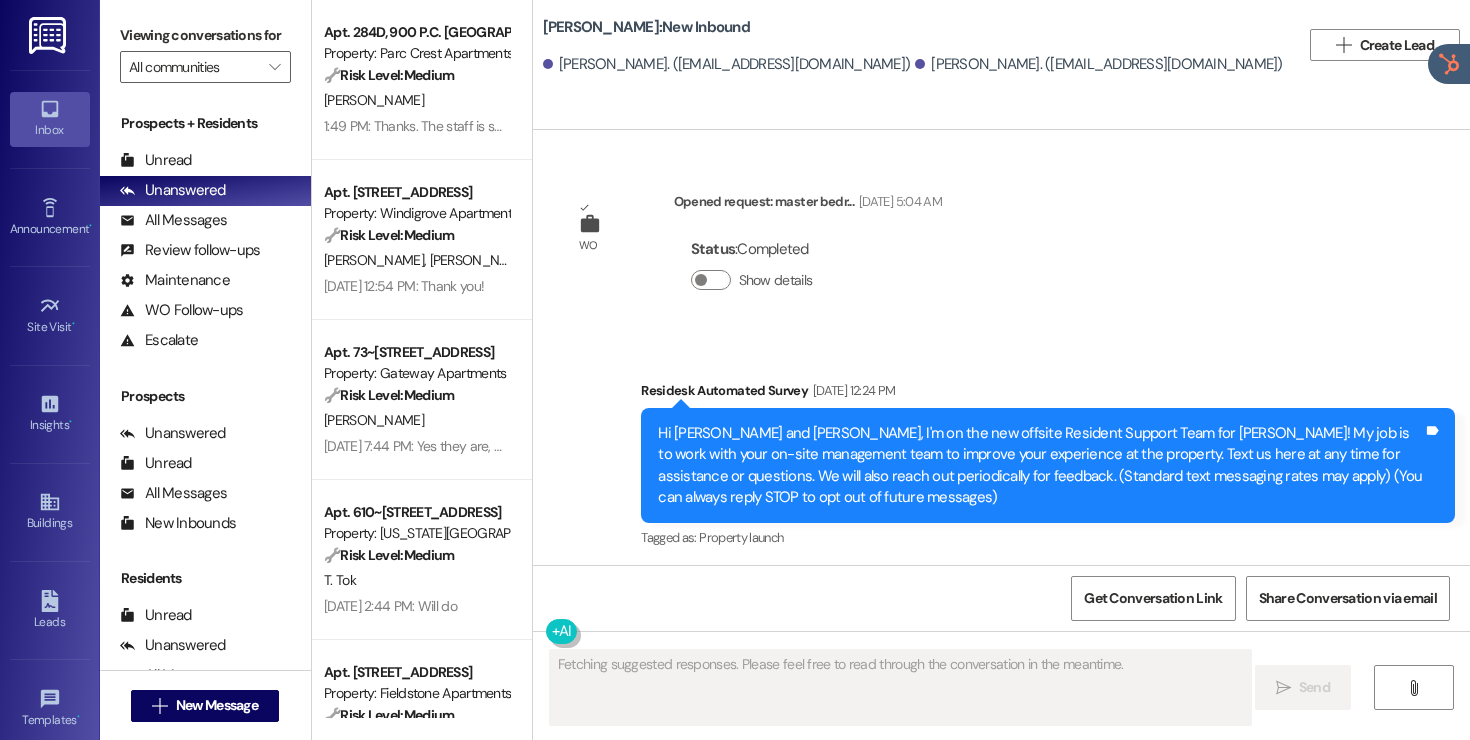type on "Fetching suggested responses. Please feel free to read through the conversation in the meantime." 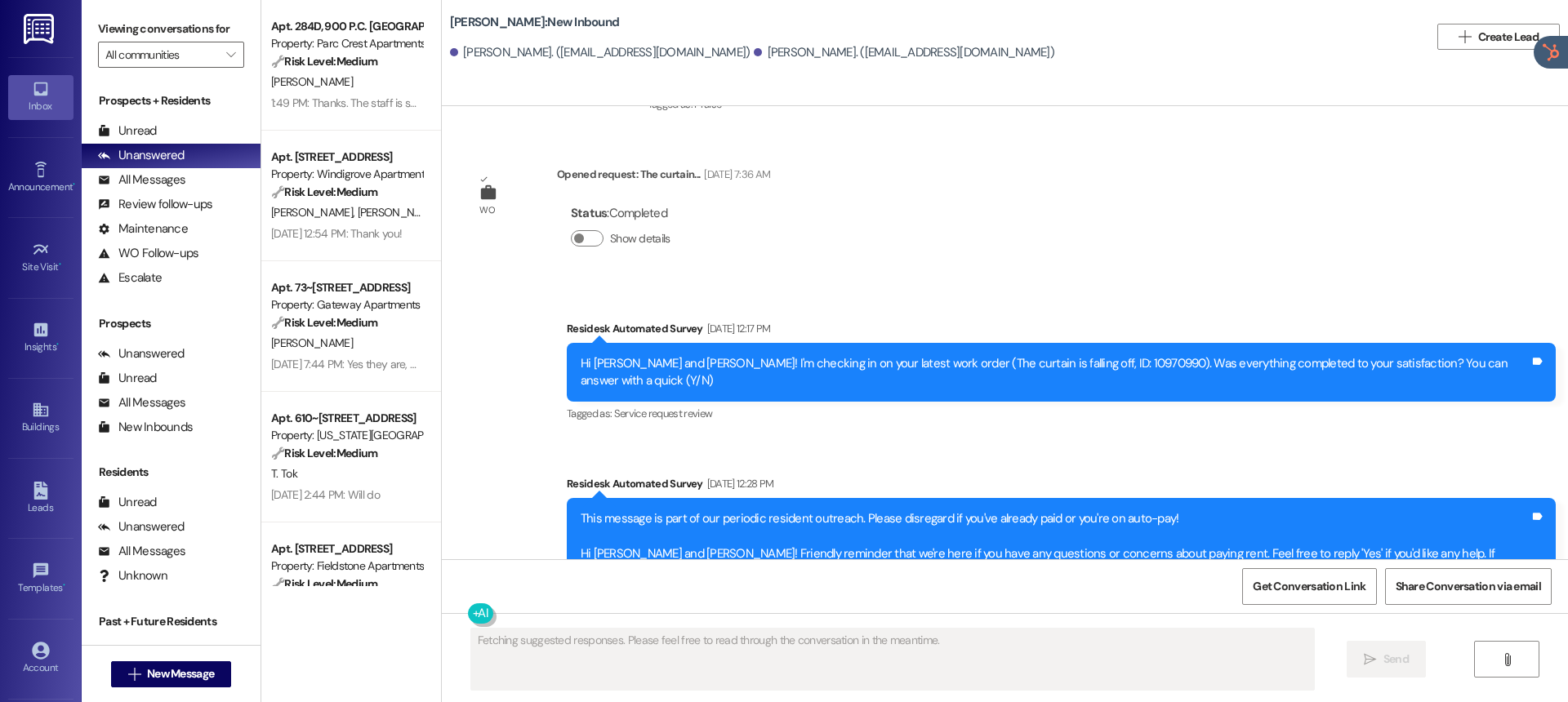 scroll, scrollTop: 5687, scrollLeft: 0, axis: vertical 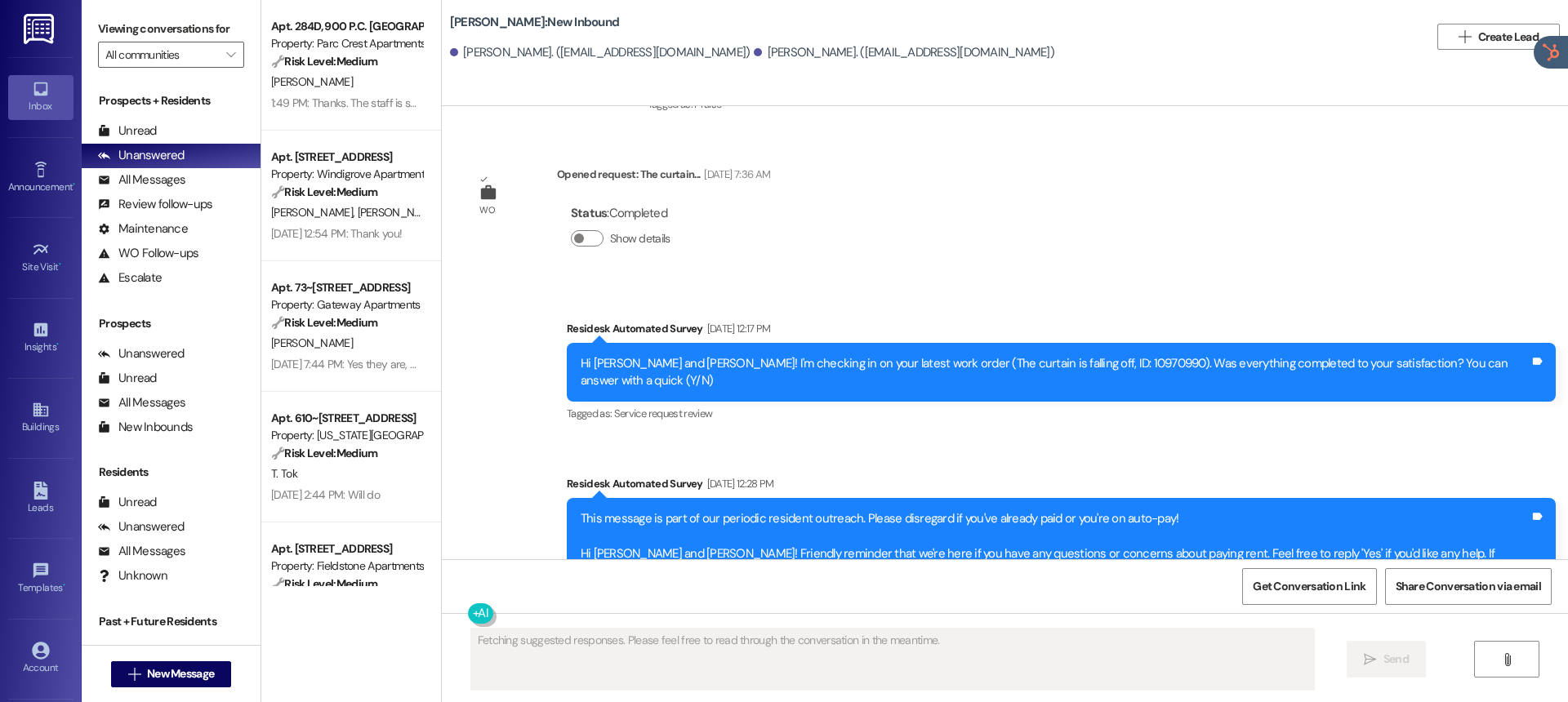 type 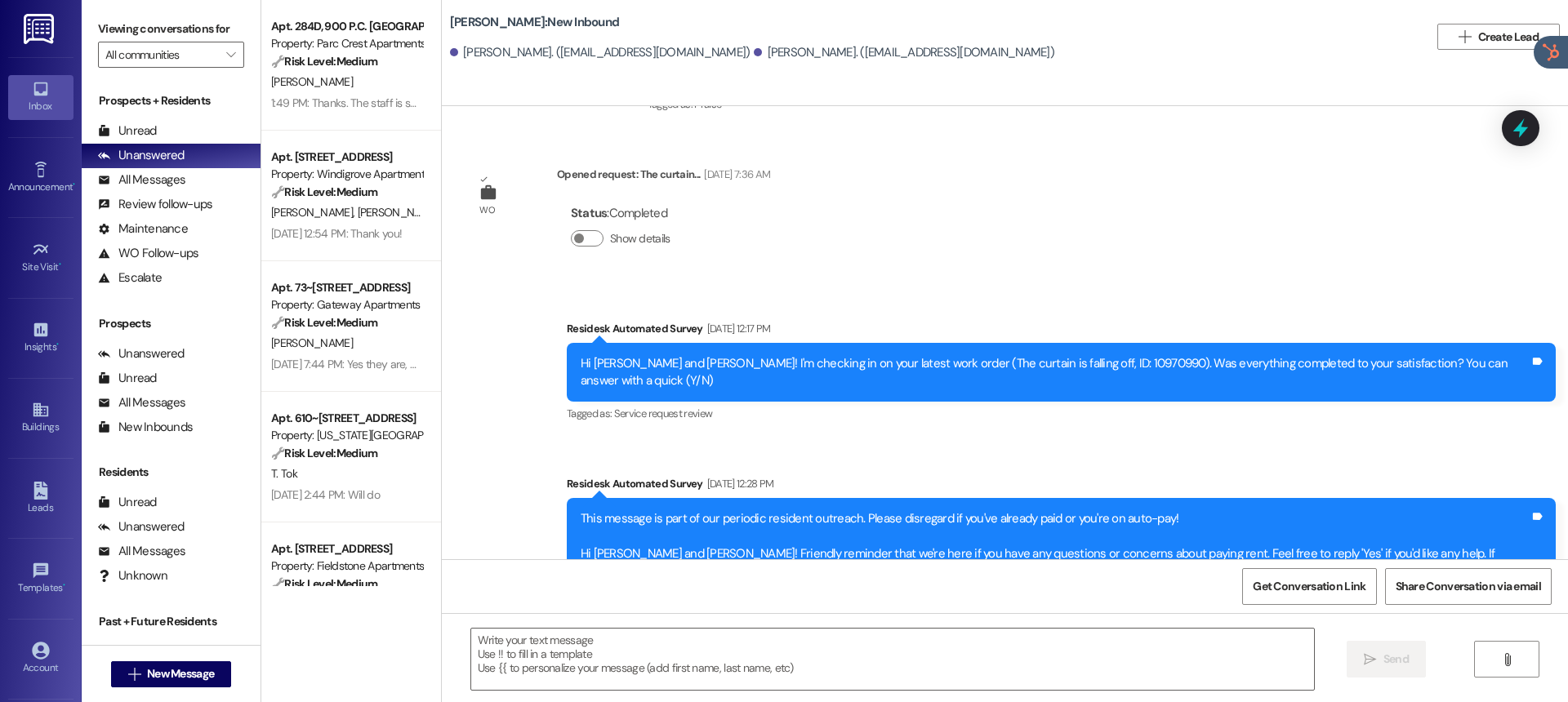 scroll, scrollTop: 0, scrollLeft: 0, axis: both 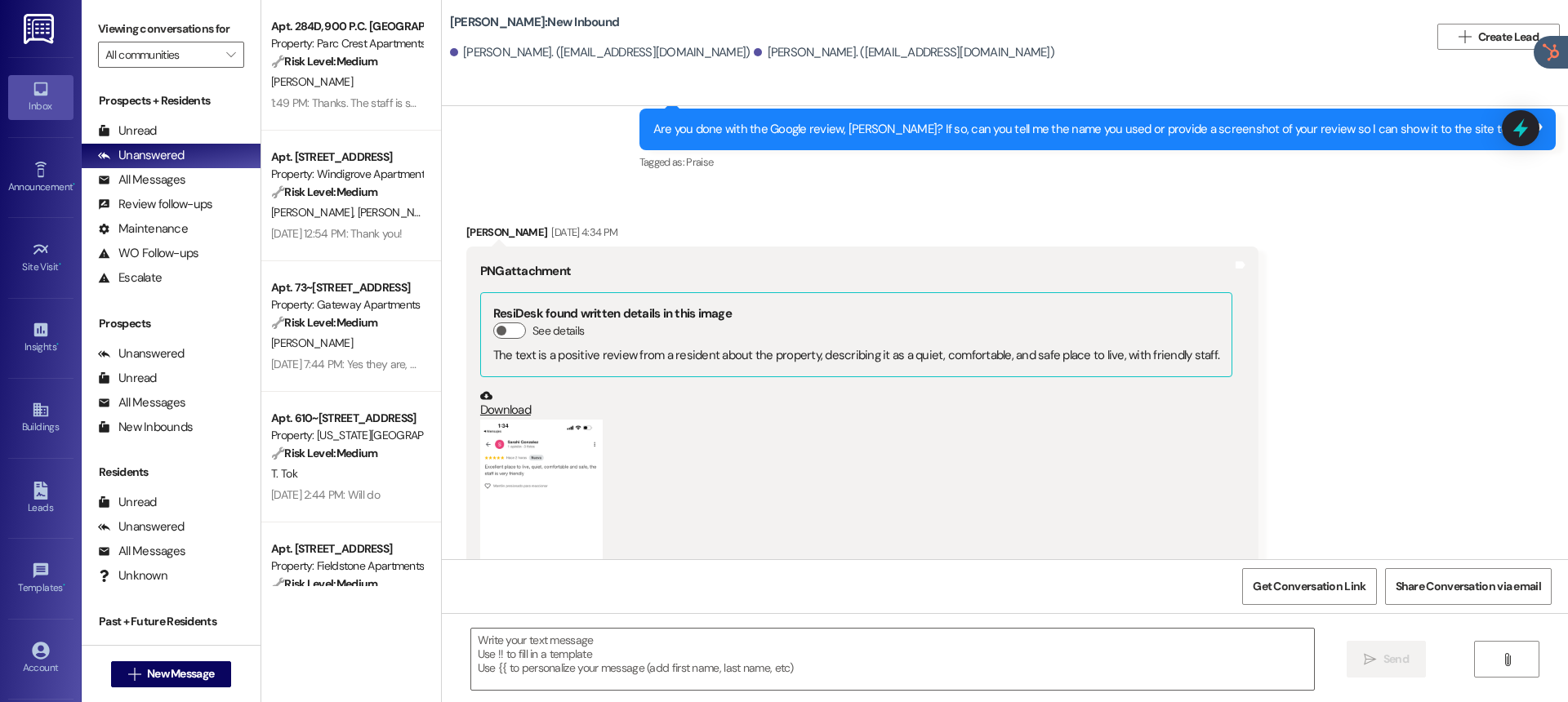 click at bounding box center [541, 552] 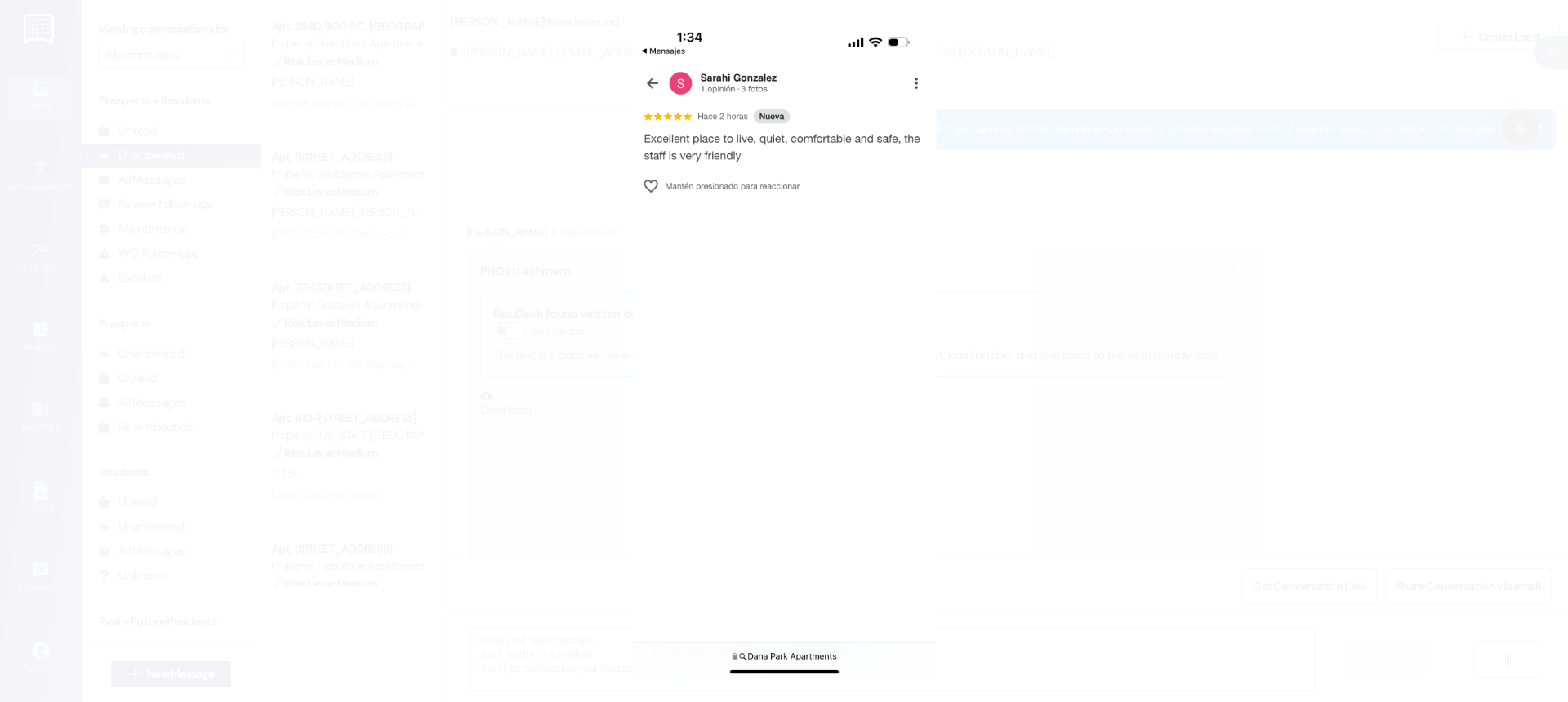 click at bounding box center (784, 351) 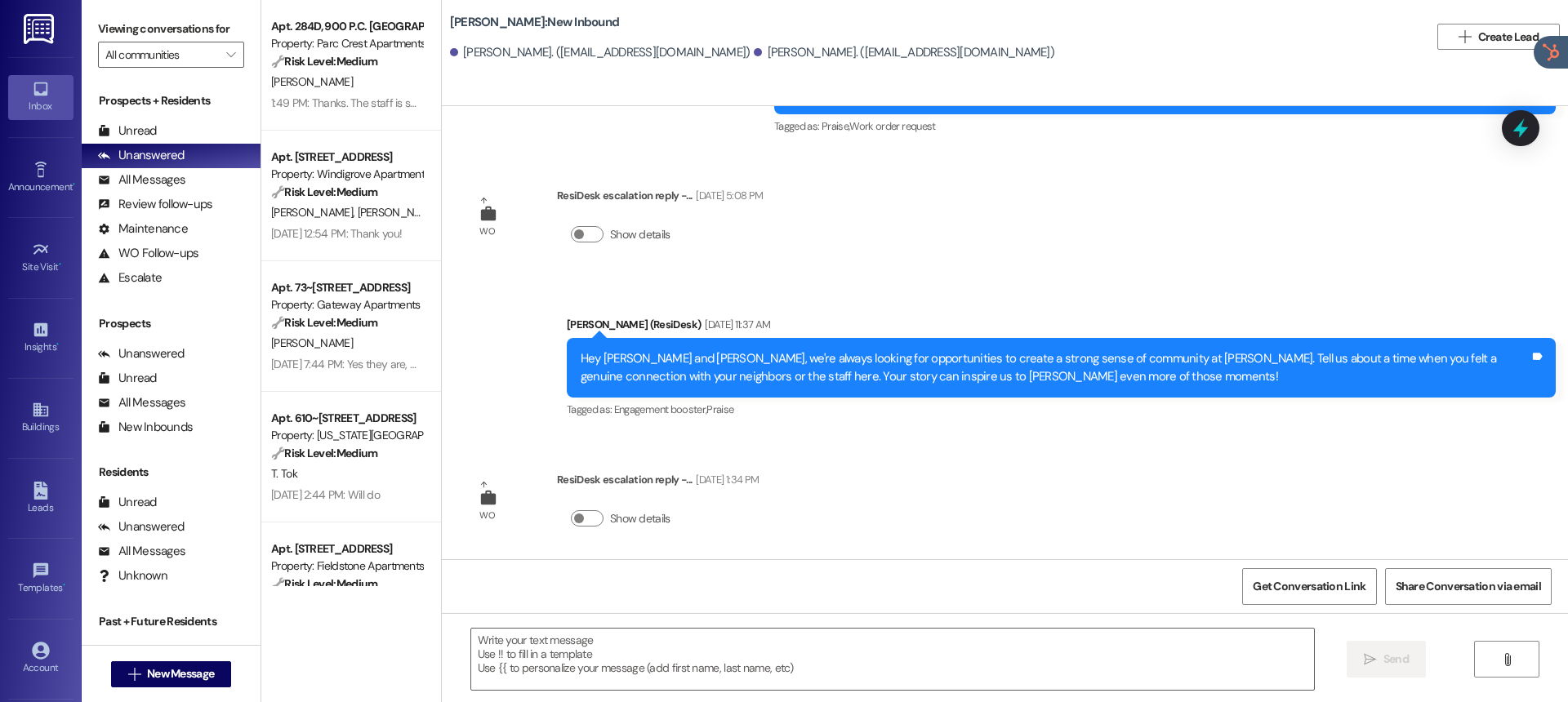 scroll, scrollTop: 2929, scrollLeft: 0, axis: vertical 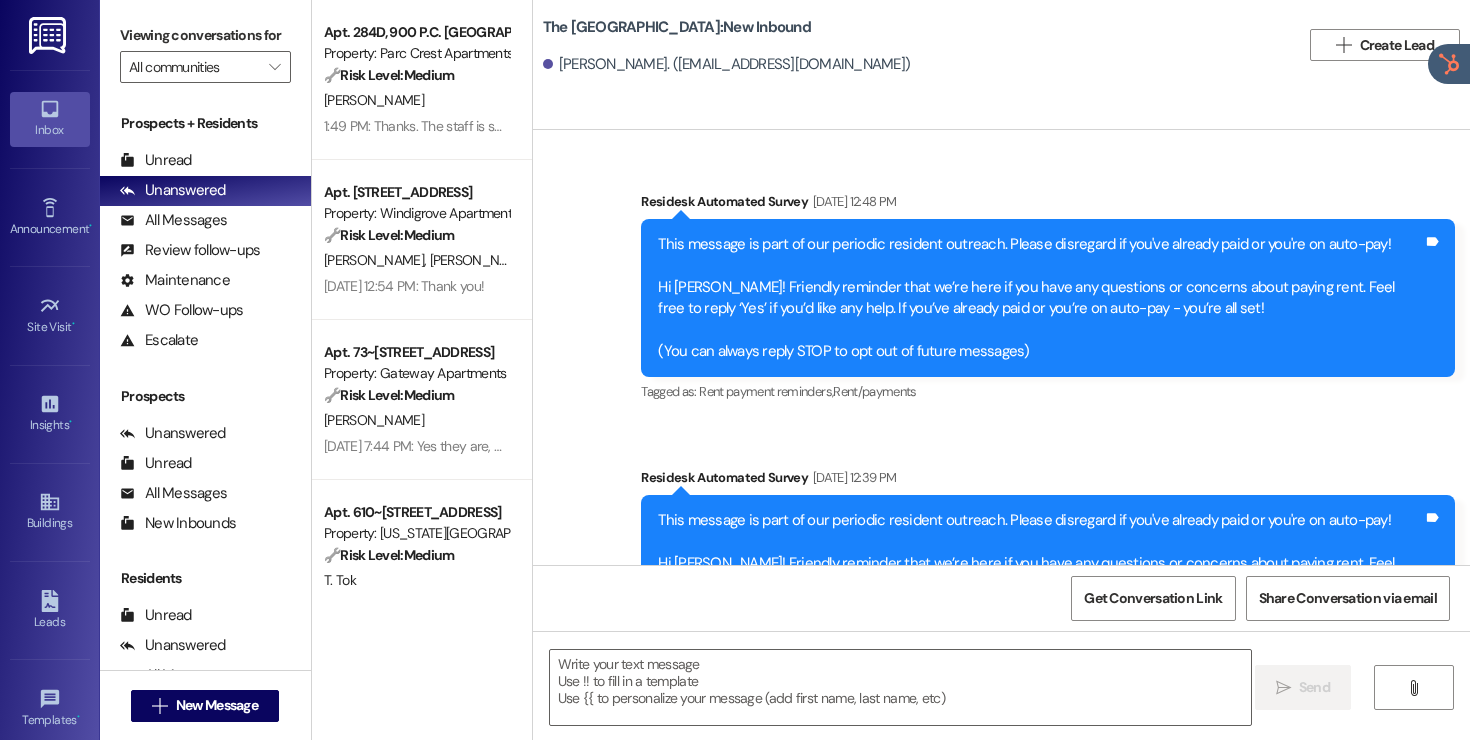 type on "Fetching suggested responses. Please feel free to read through the conversation in the meantime." 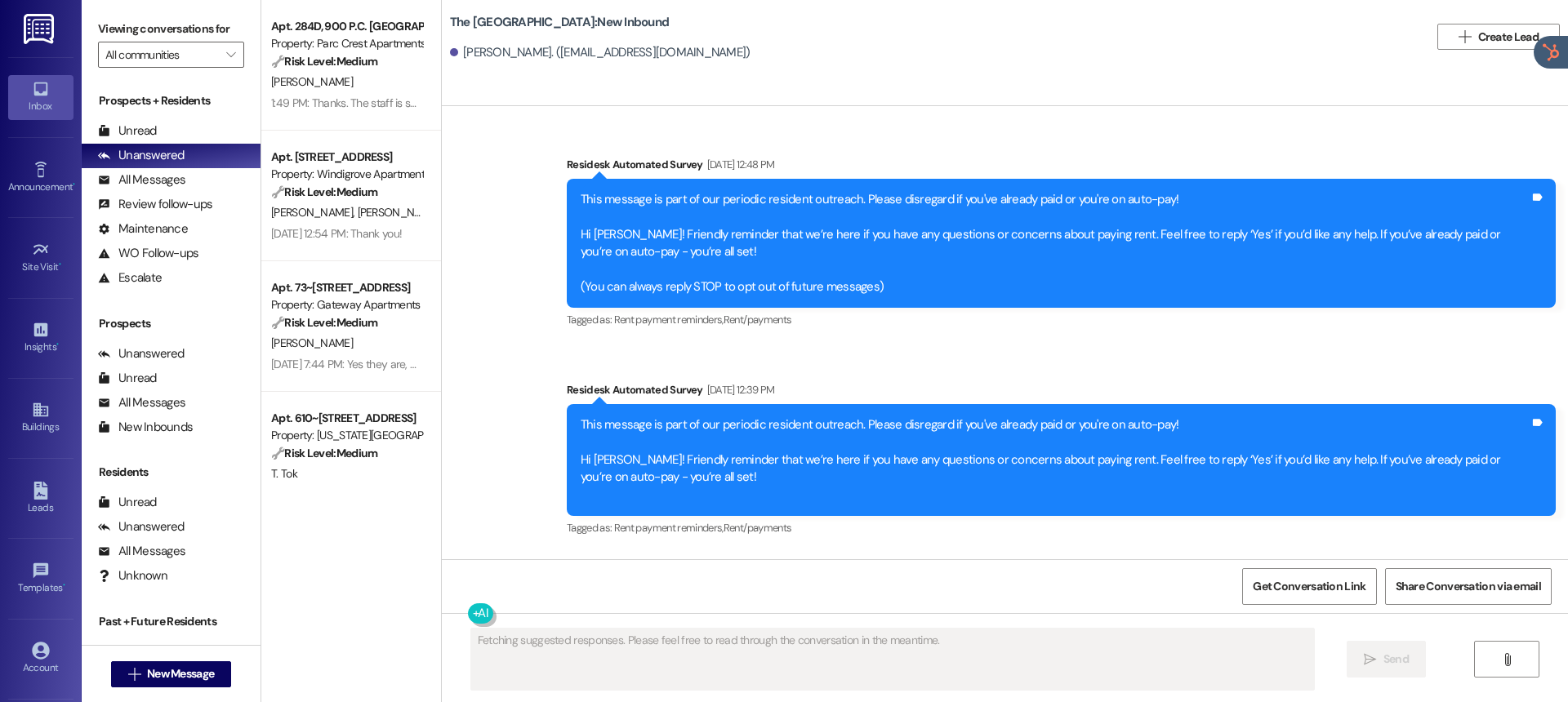 type 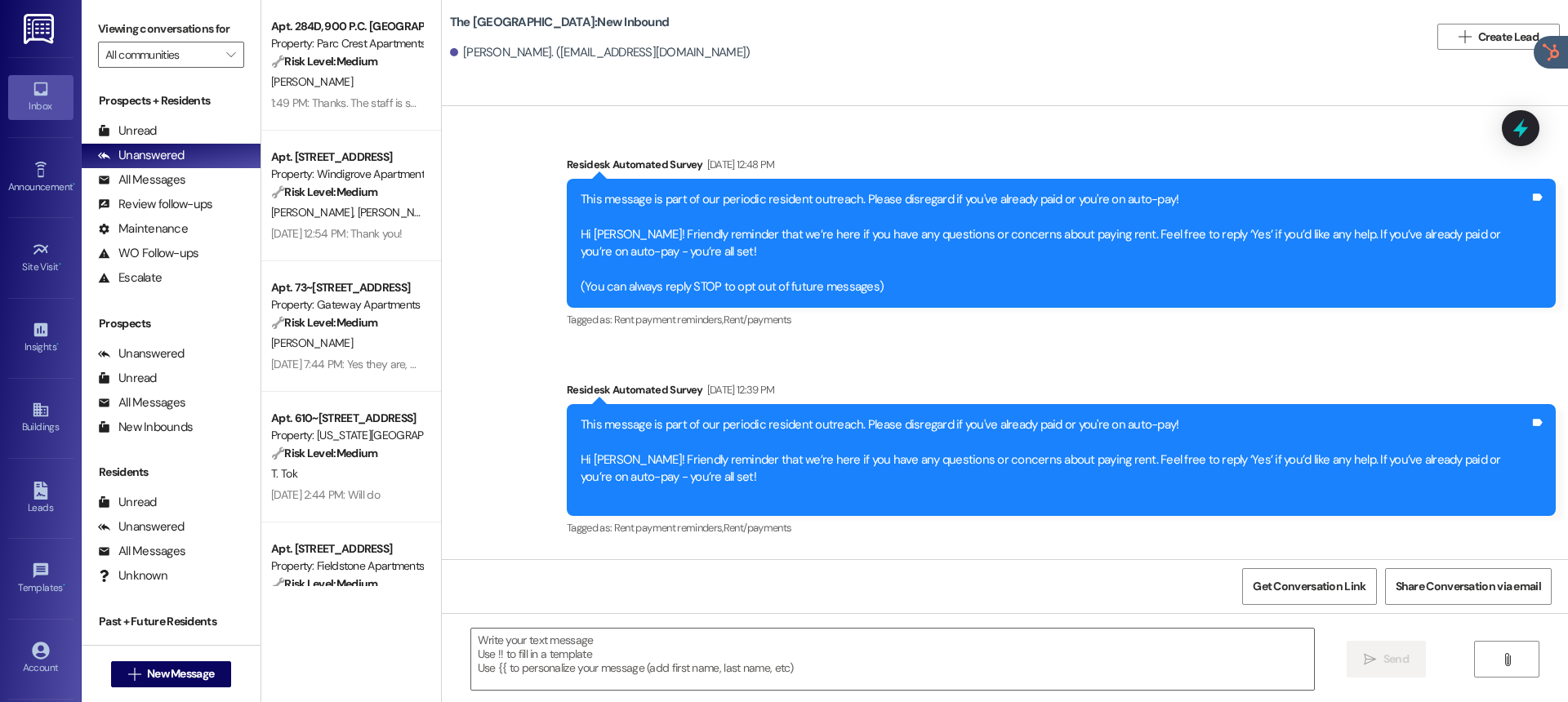 scroll, scrollTop: 5156, scrollLeft: 0, axis: vertical 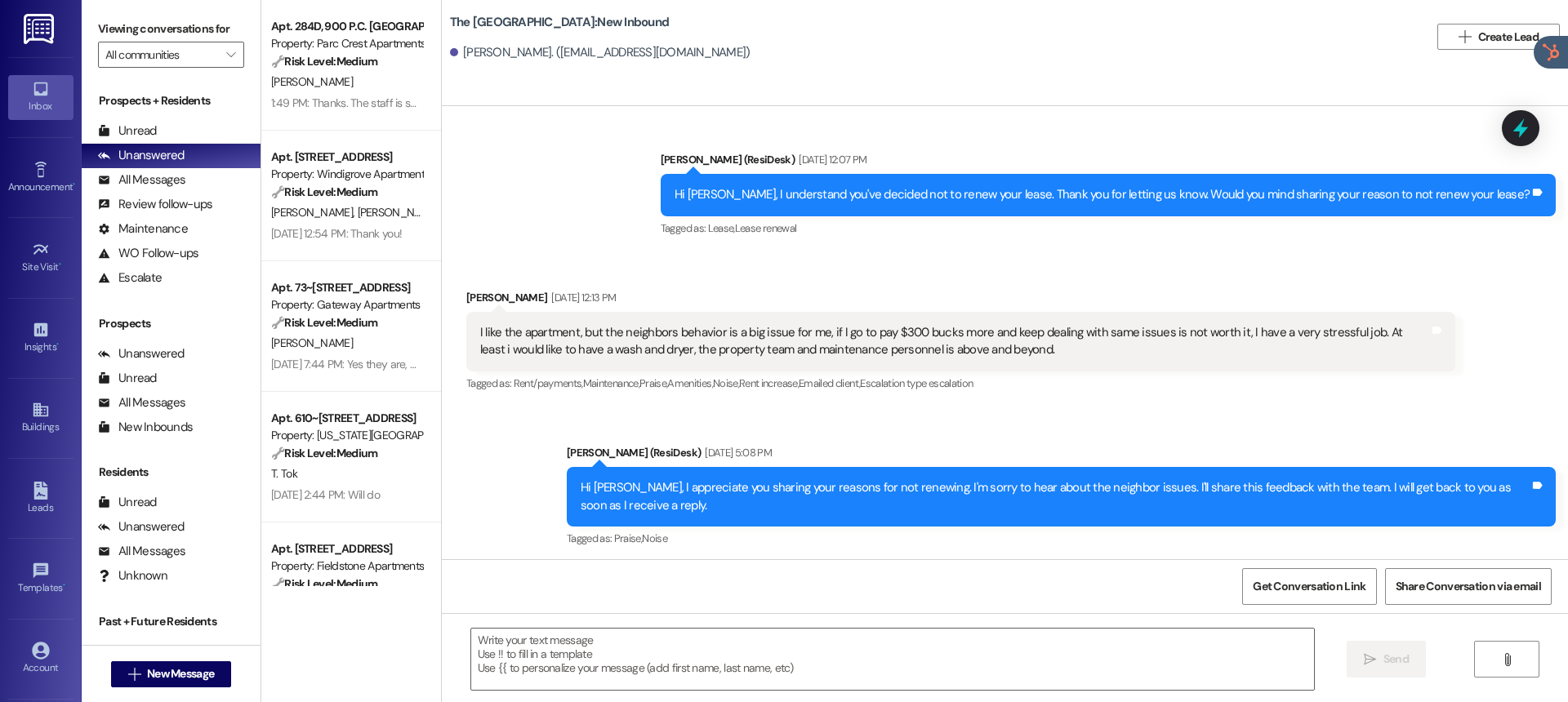 click on "Jean Suazo Apr 10, 2025 at 12:13 PM" at bounding box center [960, 300] 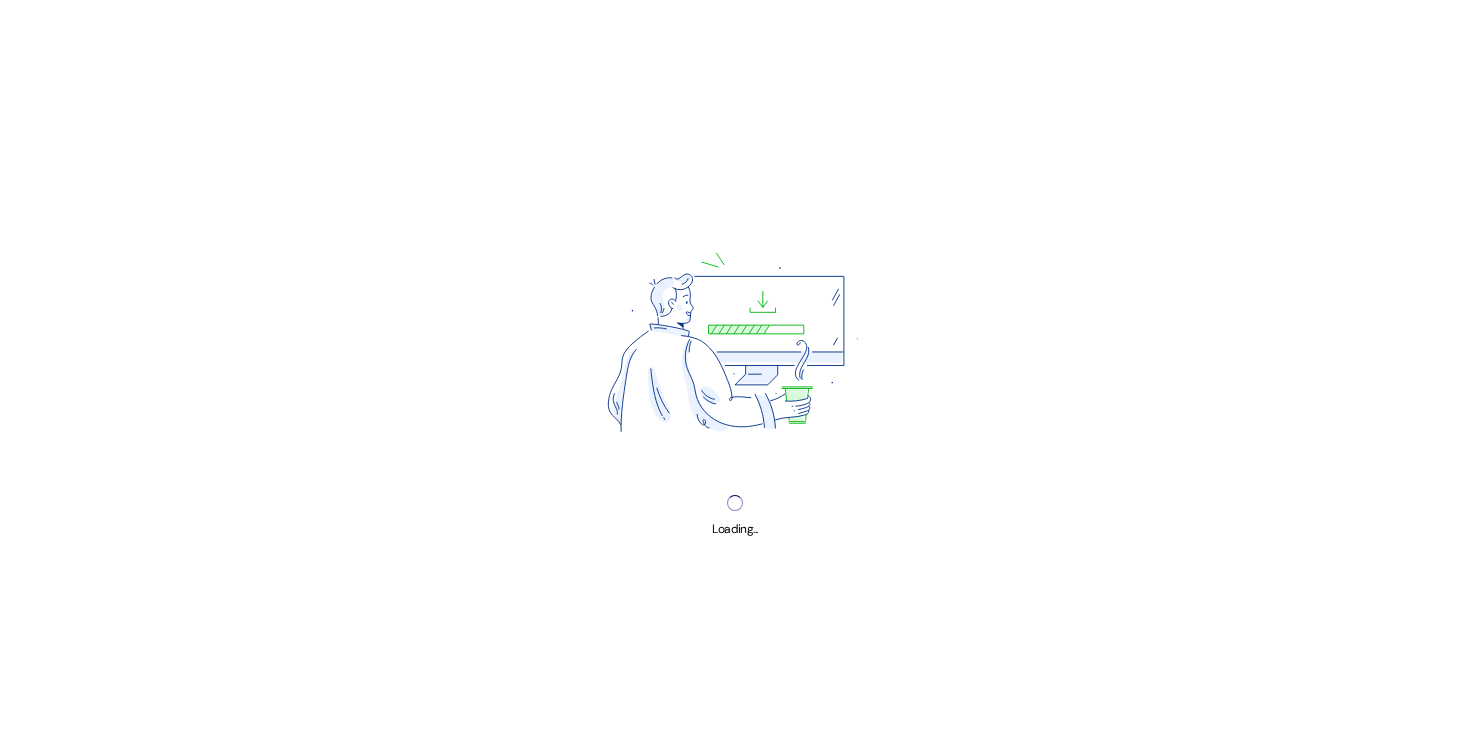 scroll, scrollTop: 0, scrollLeft: 0, axis: both 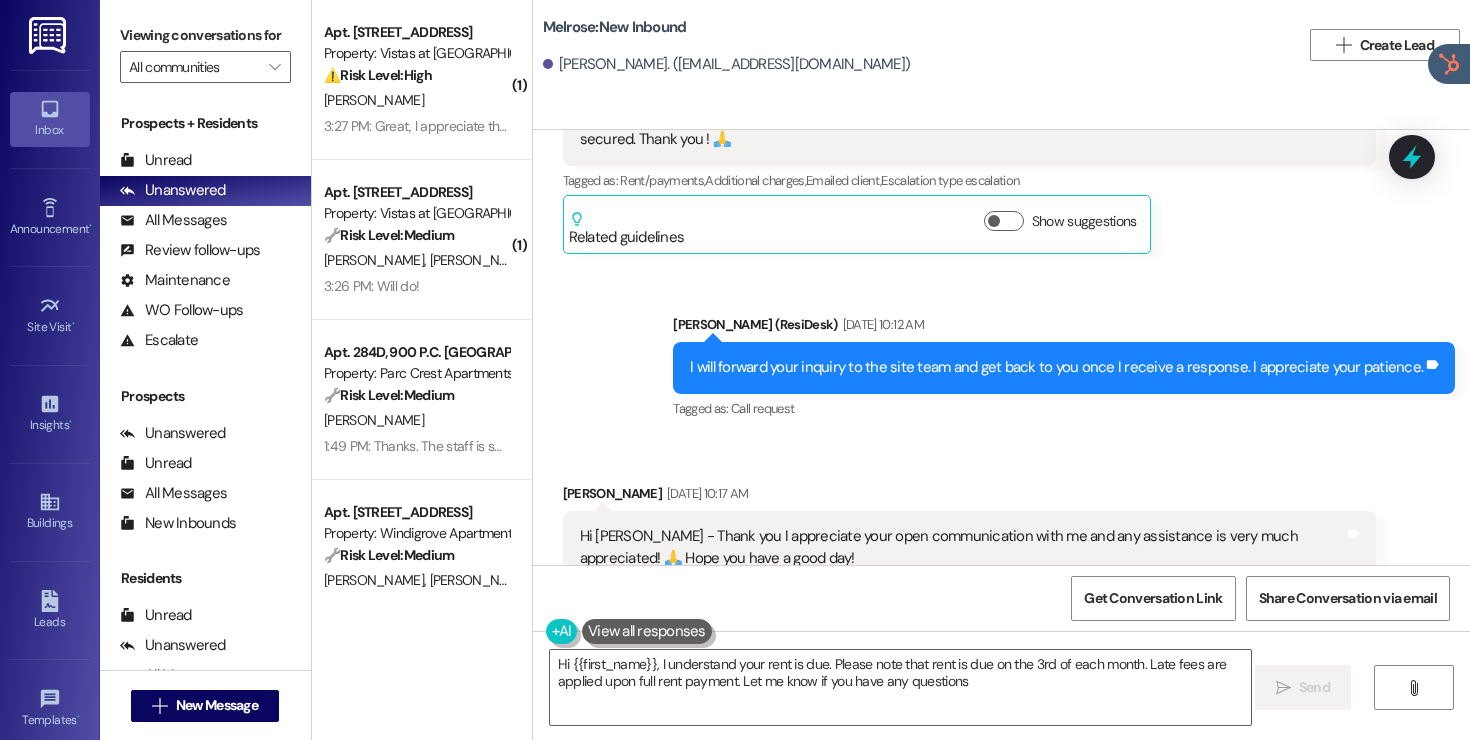 type on "Hi {{first_name}}, I understand your rent is due. Please note that rent is due on the 3rd of each month. Late fees are applied upon full rent payment. Let me know if you have any questions!" 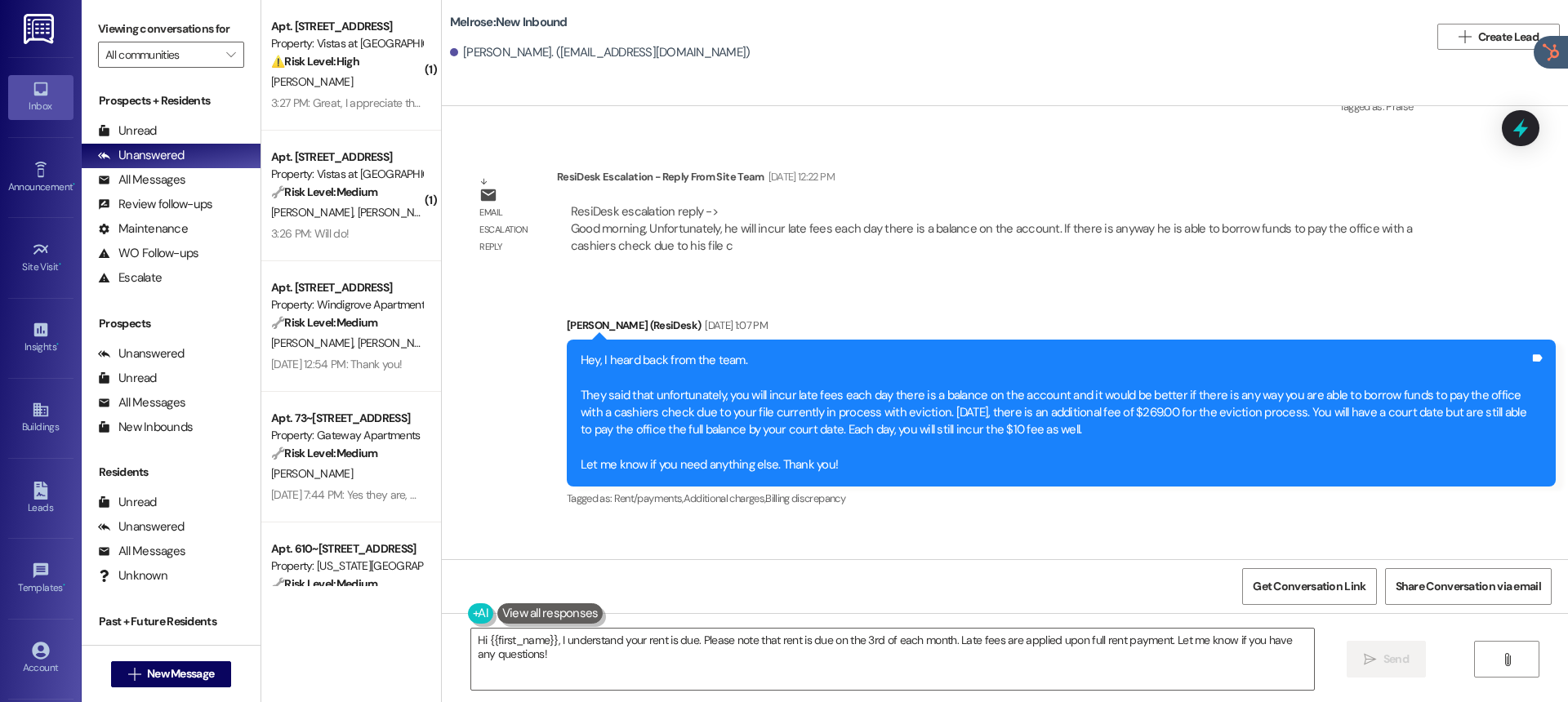 scroll, scrollTop: 5027, scrollLeft: 0, axis: vertical 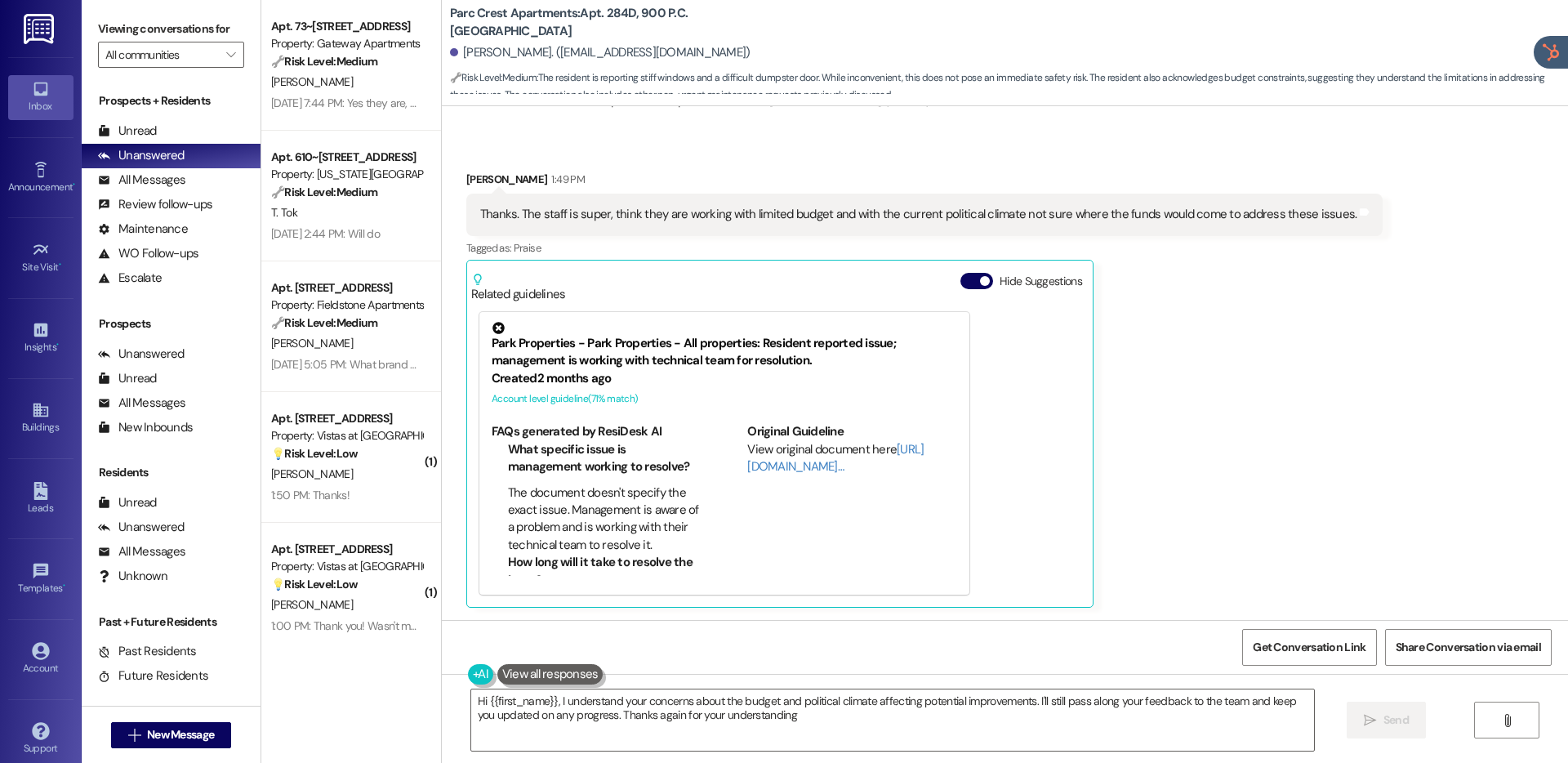 type on "Hi {{first_name}}, I understand your concerns about the budget and political climate affecting potential improvements. I'll still pass along your feedback to the team and keep you updated on any progress. Thanks again for your understanding!" 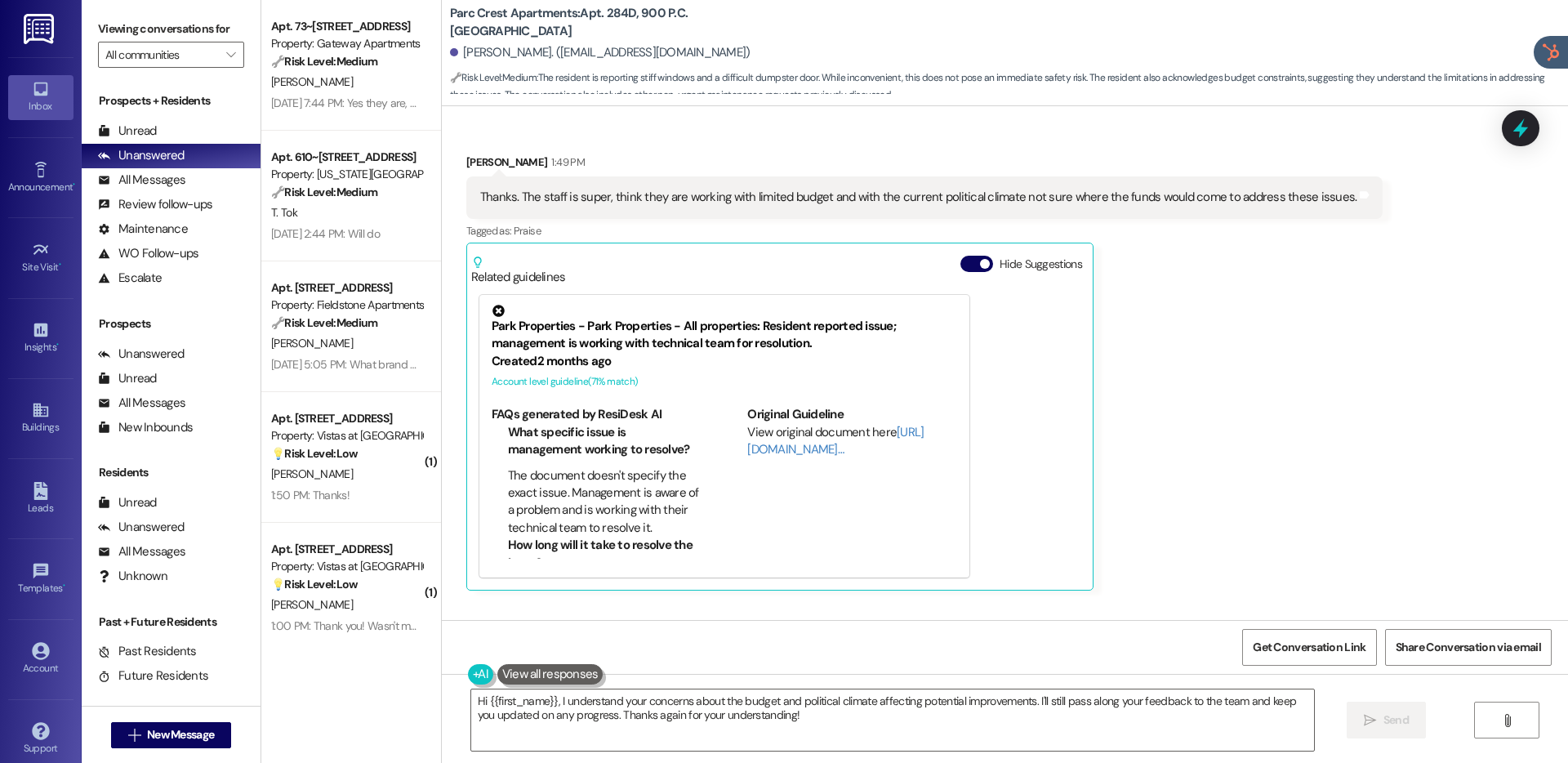 scroll, scrollTop: 2806, scrollLeft: 0, axis: vertical 